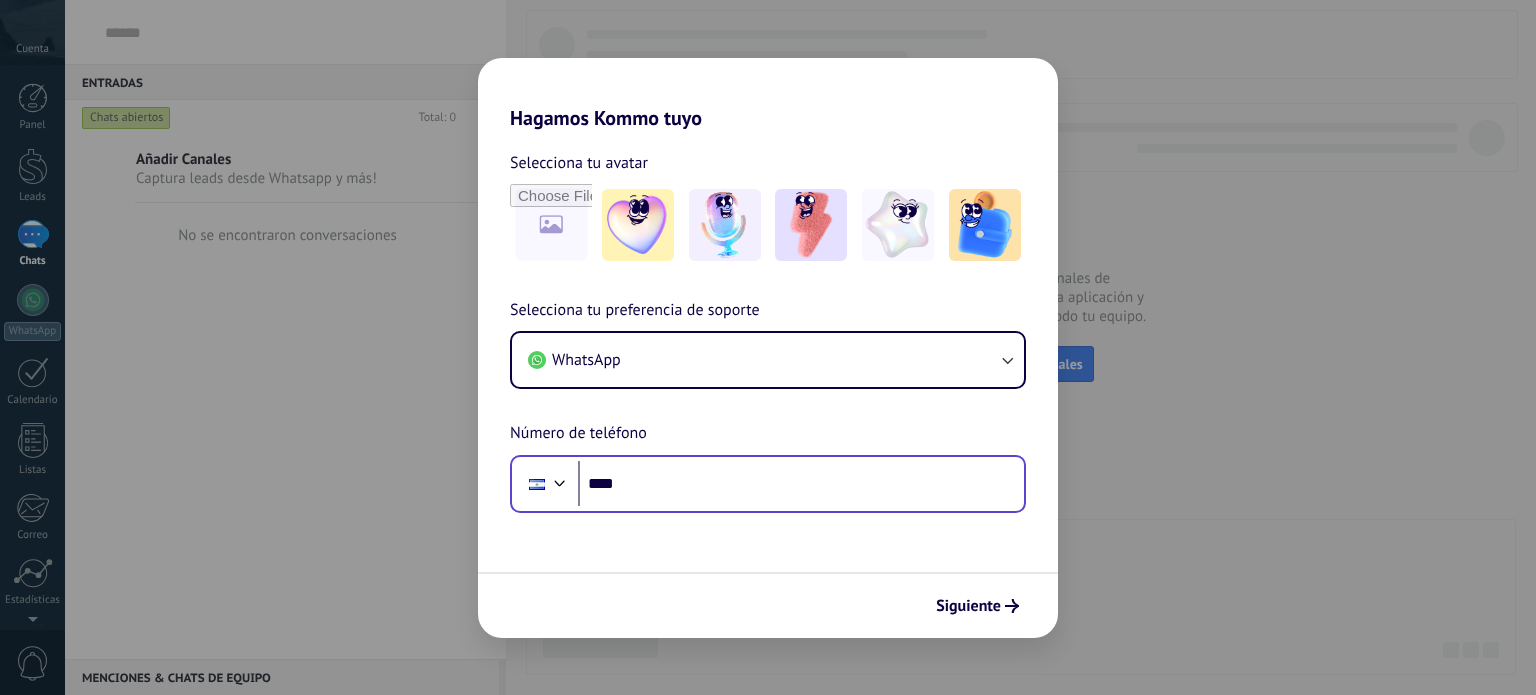 scroll, scrollTop: 0, scrollLeft: 0, axis: both 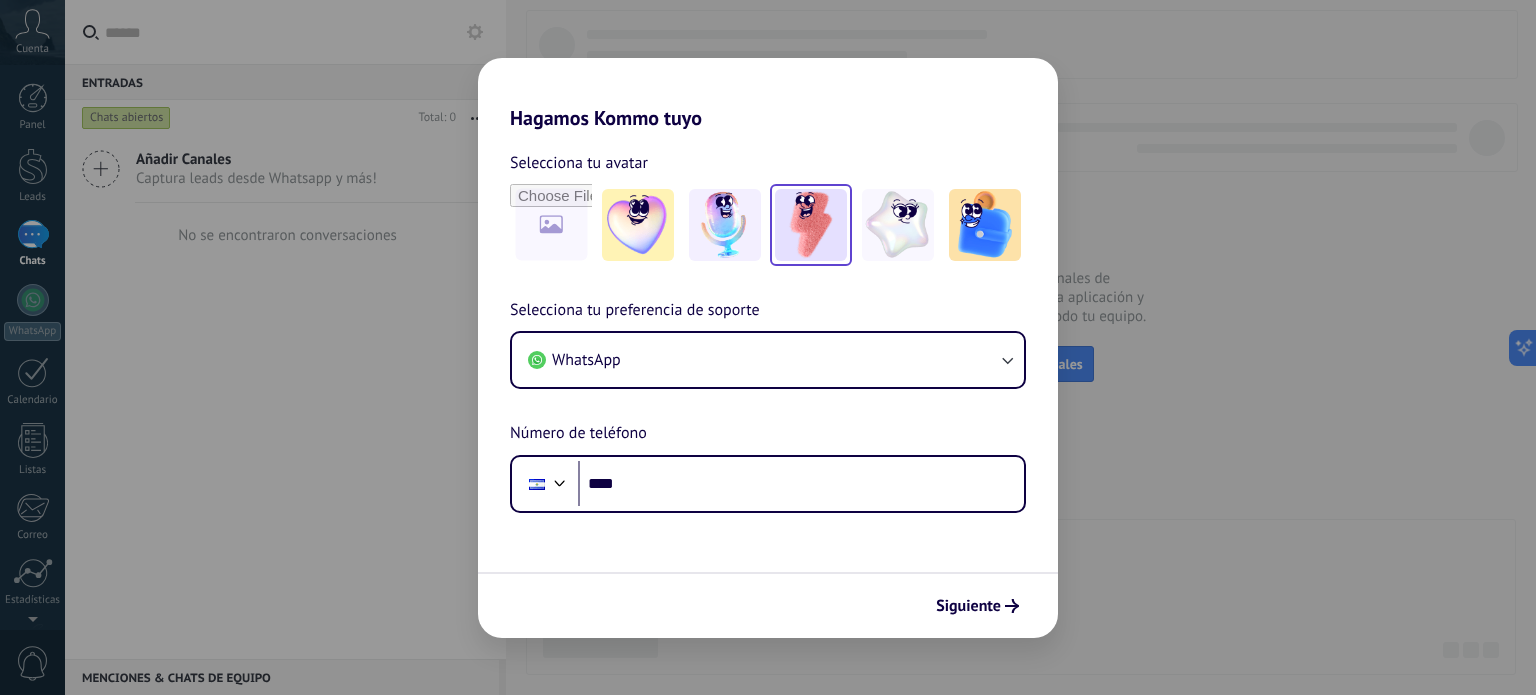 click at bounding box center [811, 225] 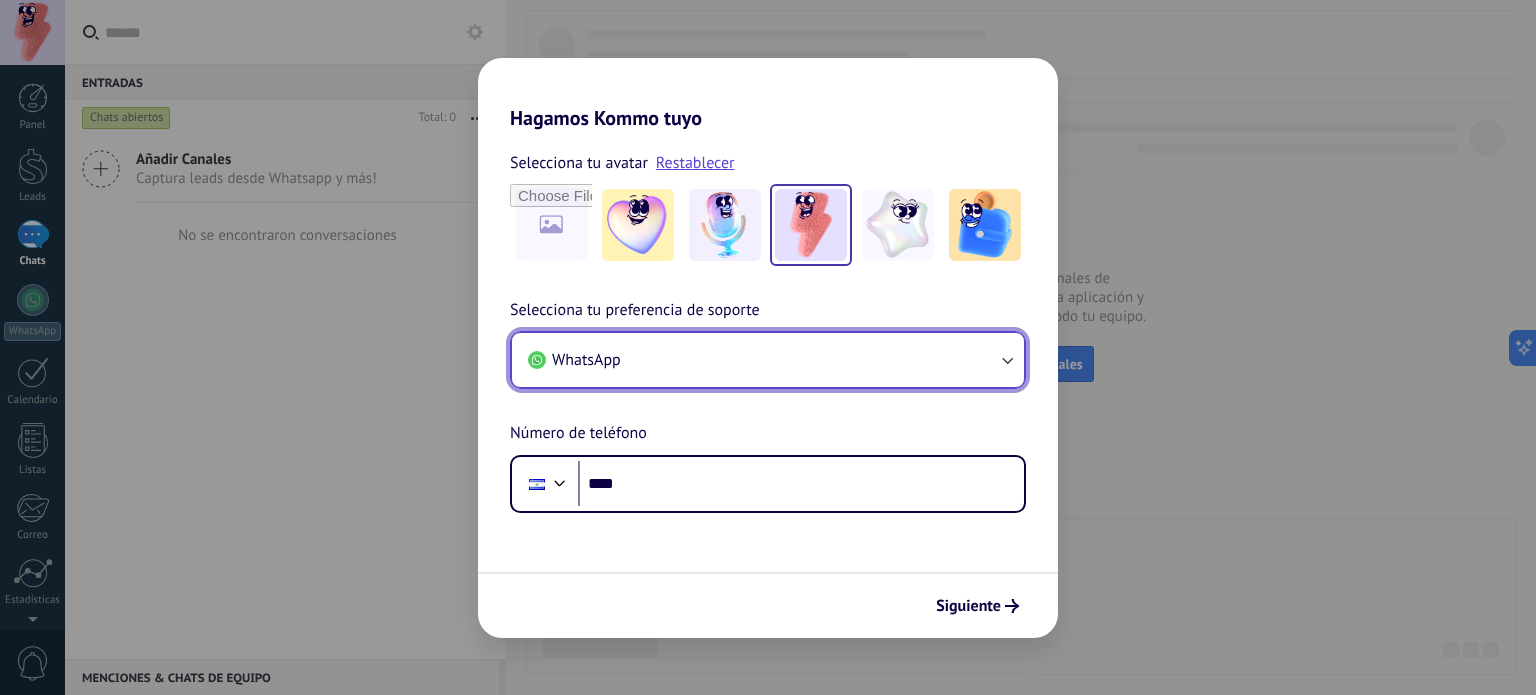 click on "WhatsApp" at bounding box center [768, 360] 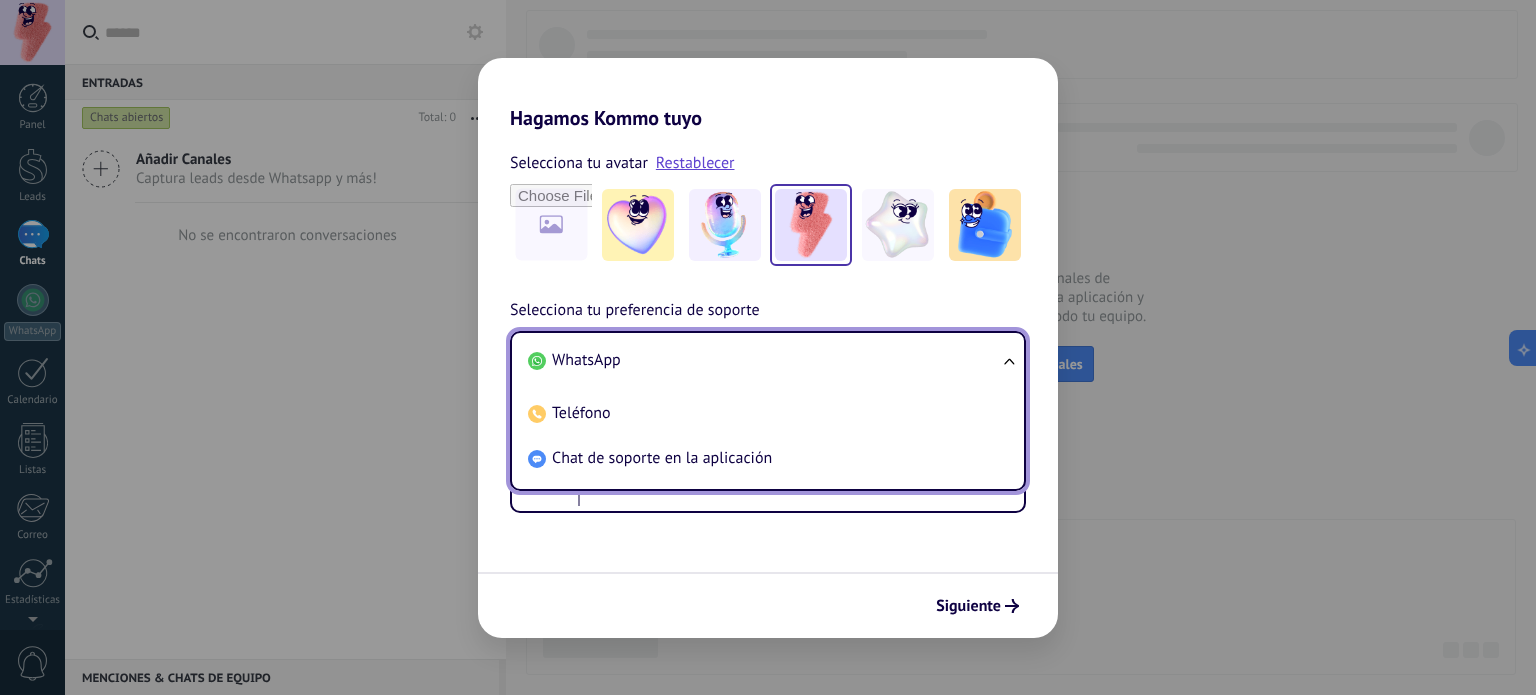 click on "WhatsApp" at bounding box center (586, 360) 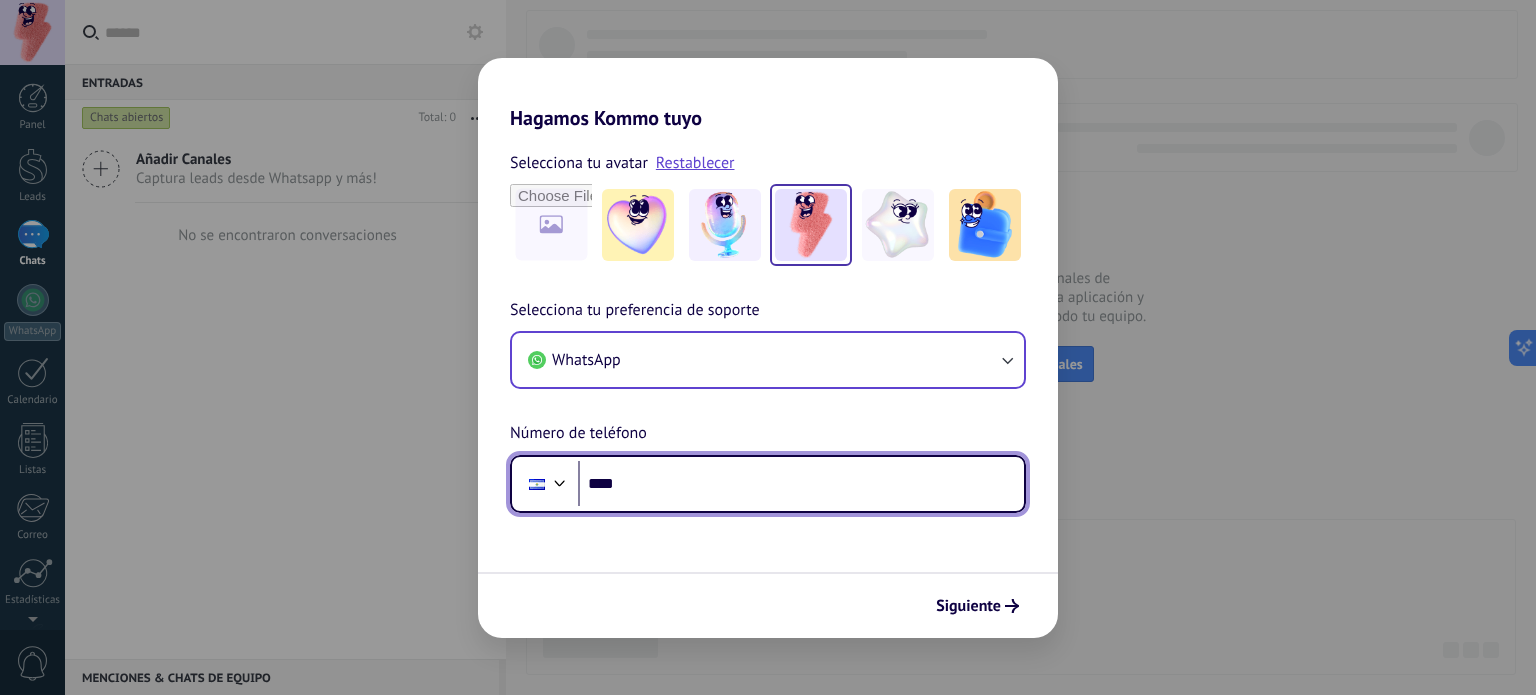 click on "****" at bounding box center [801, 484] 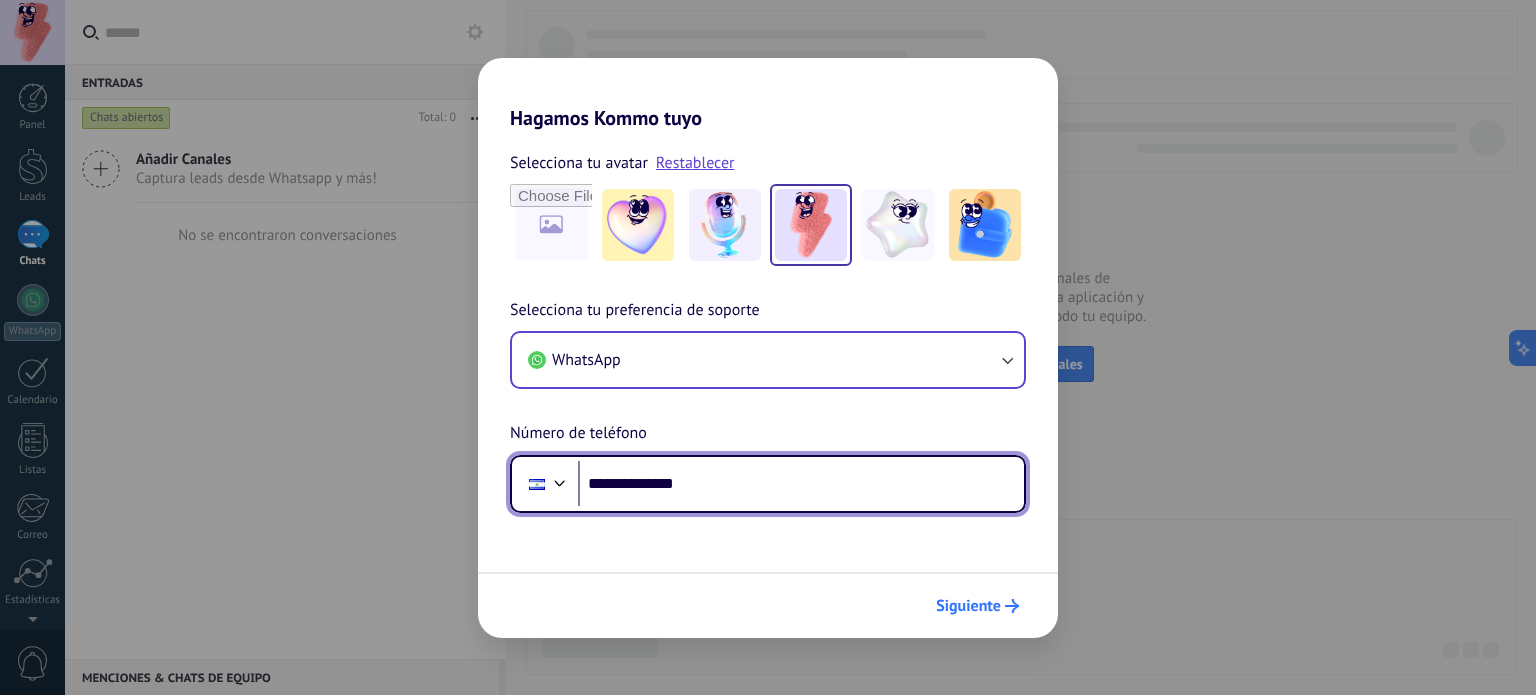 type on "**********" 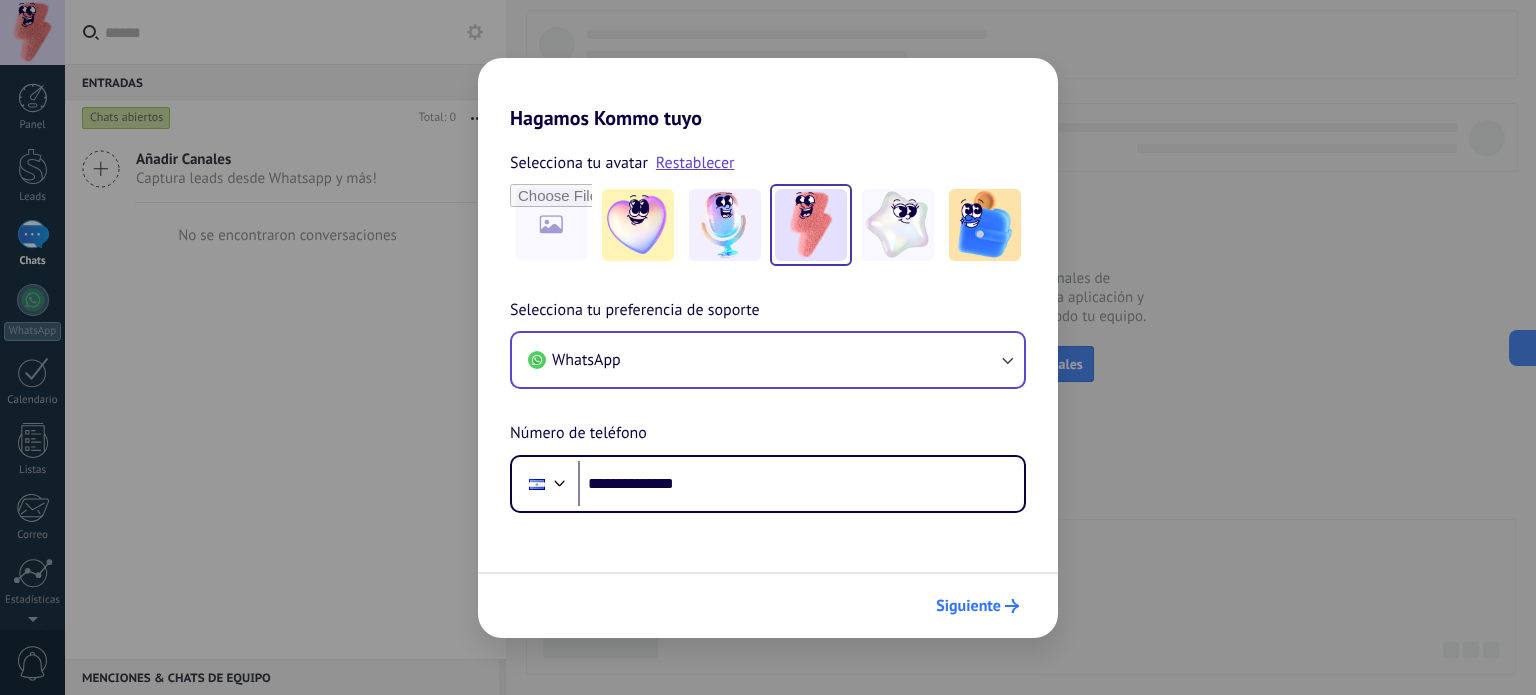 click on "Siguiente" at bounding box center (968, 606) 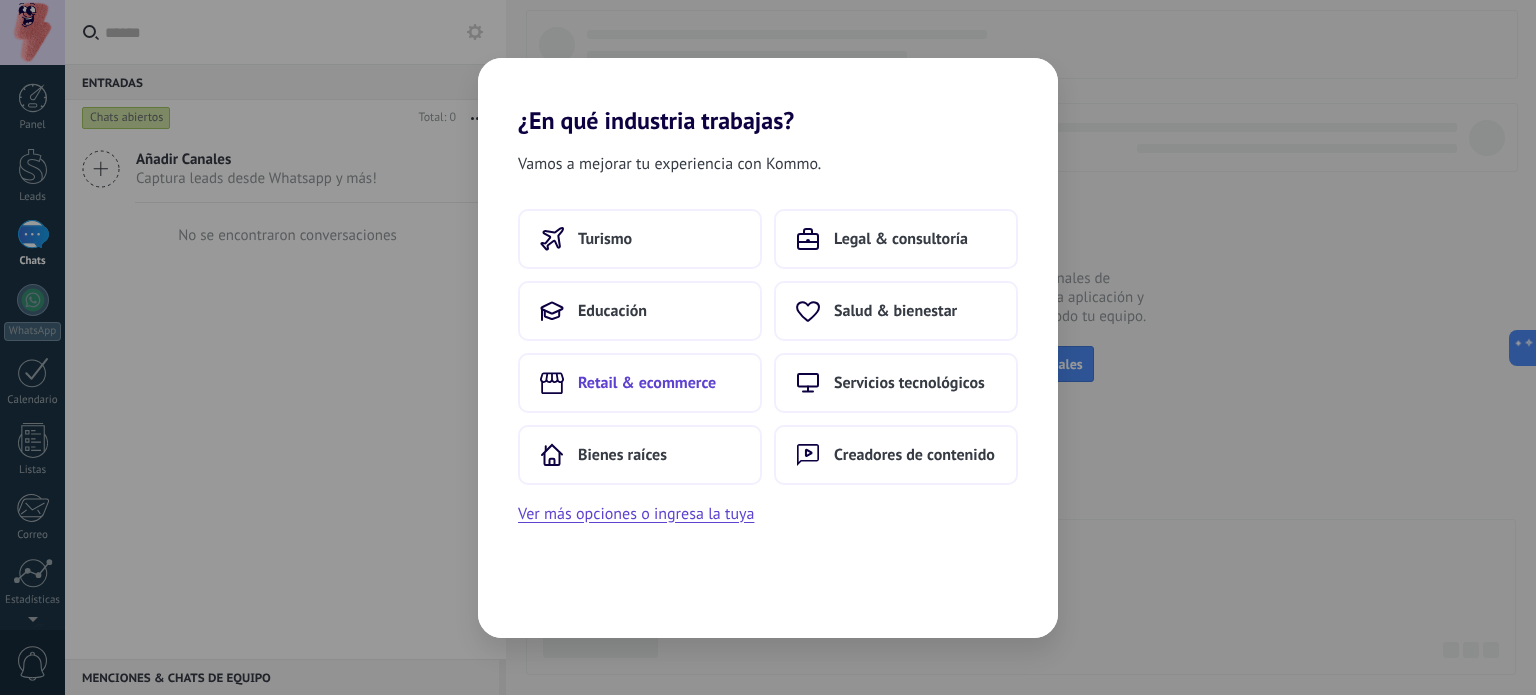 click on "Retail & ecommerce" at bounding box center (647, 383) 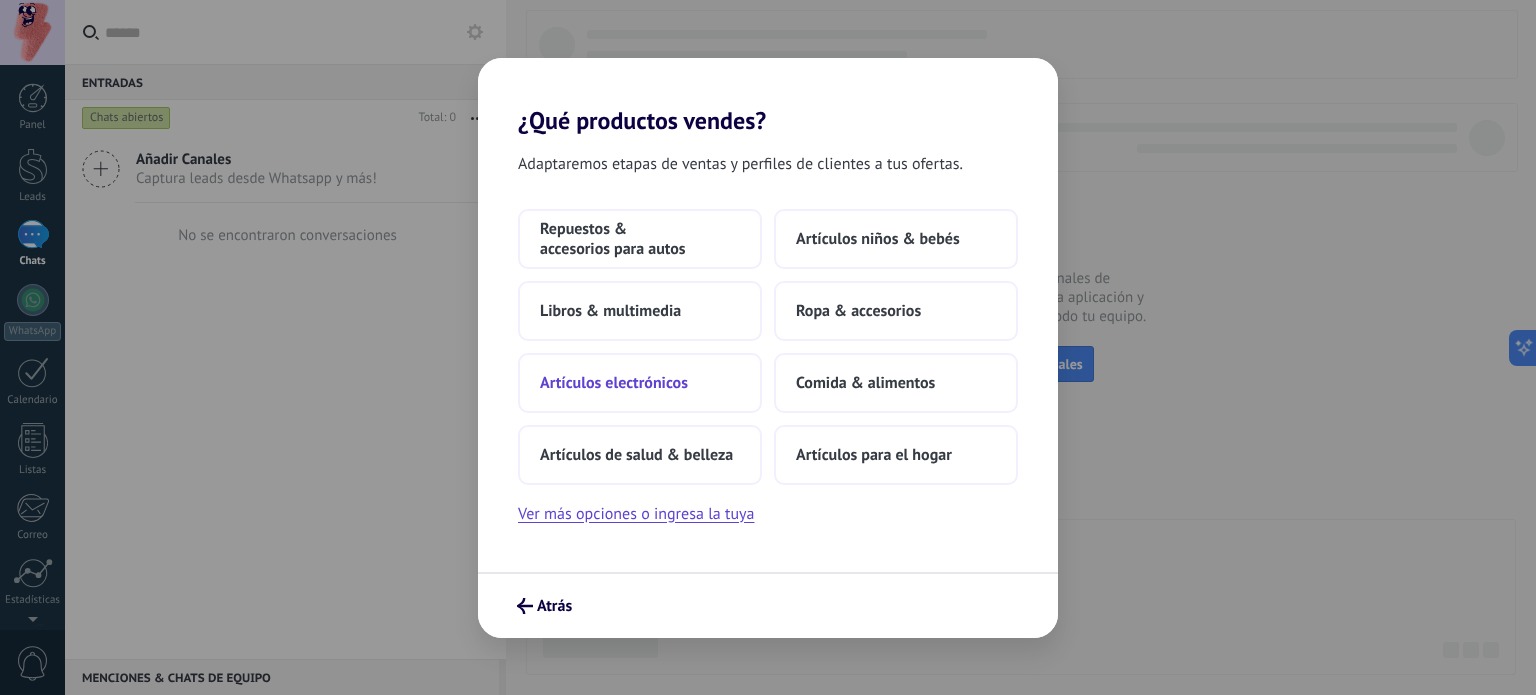 click on "Artículos electrónicos" at bounding box center (614, 383) 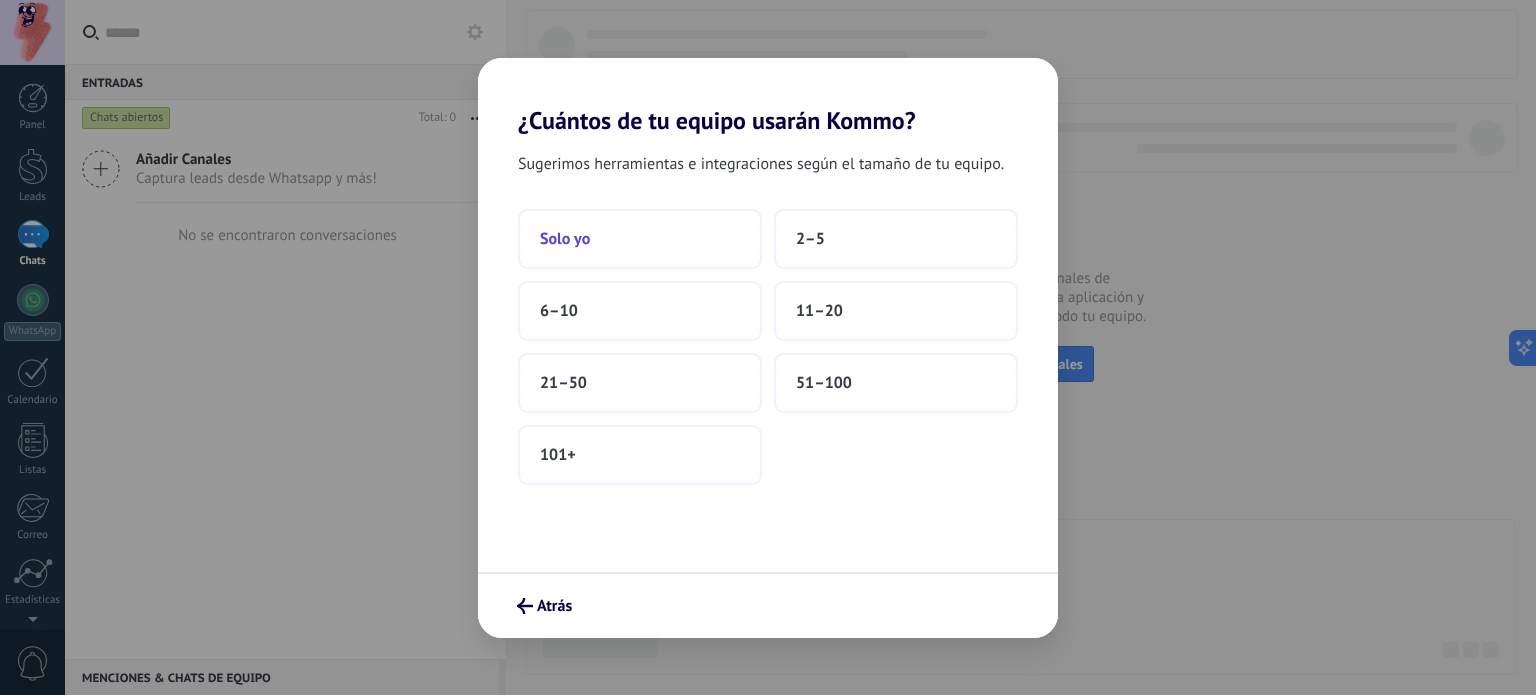 click on "Solo yo" at bounding box center [640, 239] 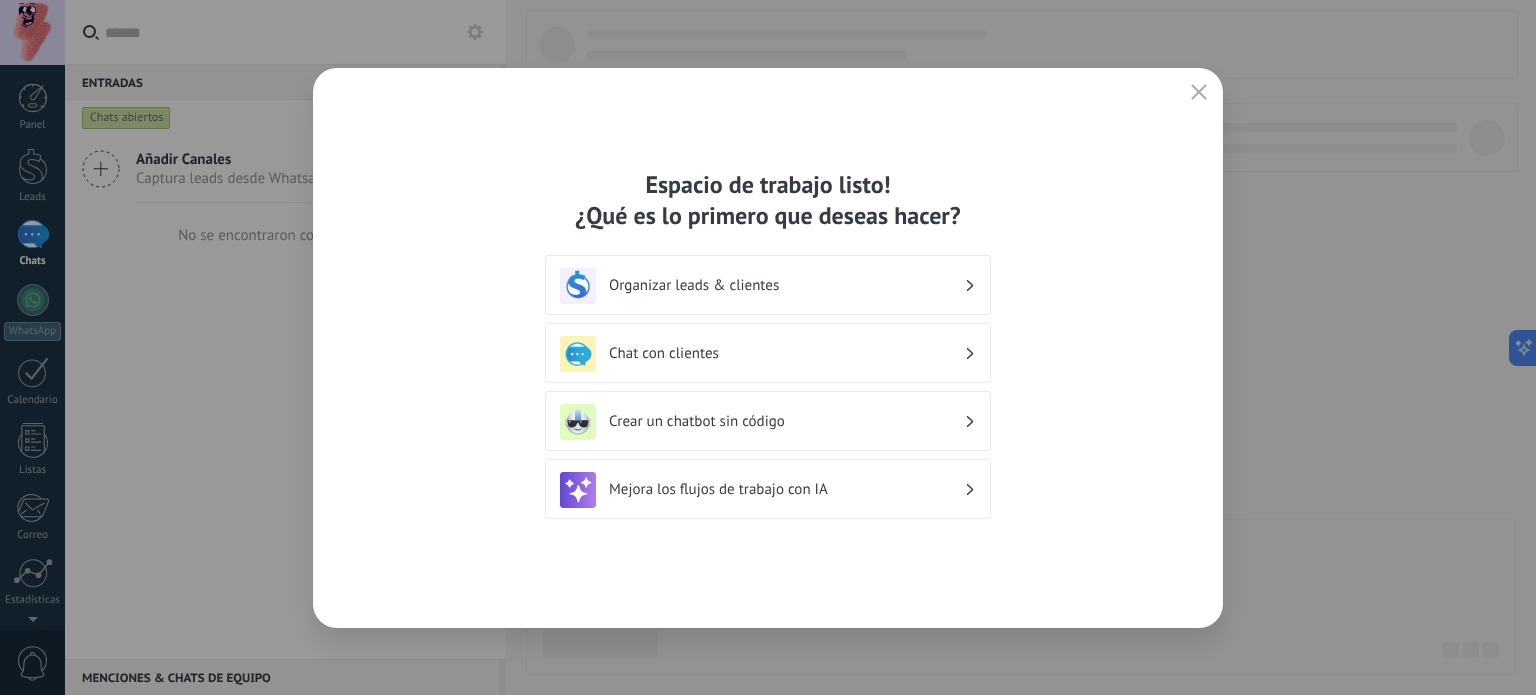 click on "Crear un chatbot sin código" at bounding box center (768, 422) 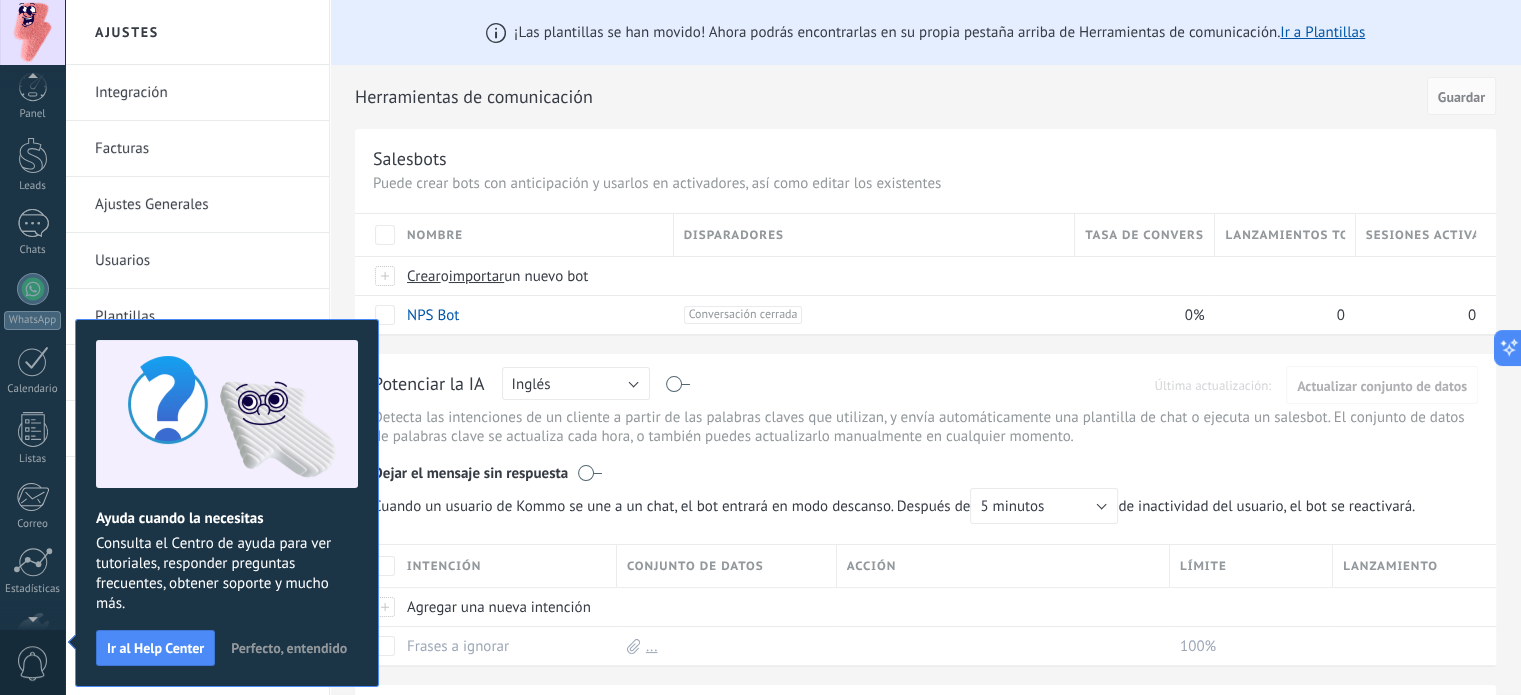 scroll, scrollTop: 136, scrollLeft: 0, axis: vertical 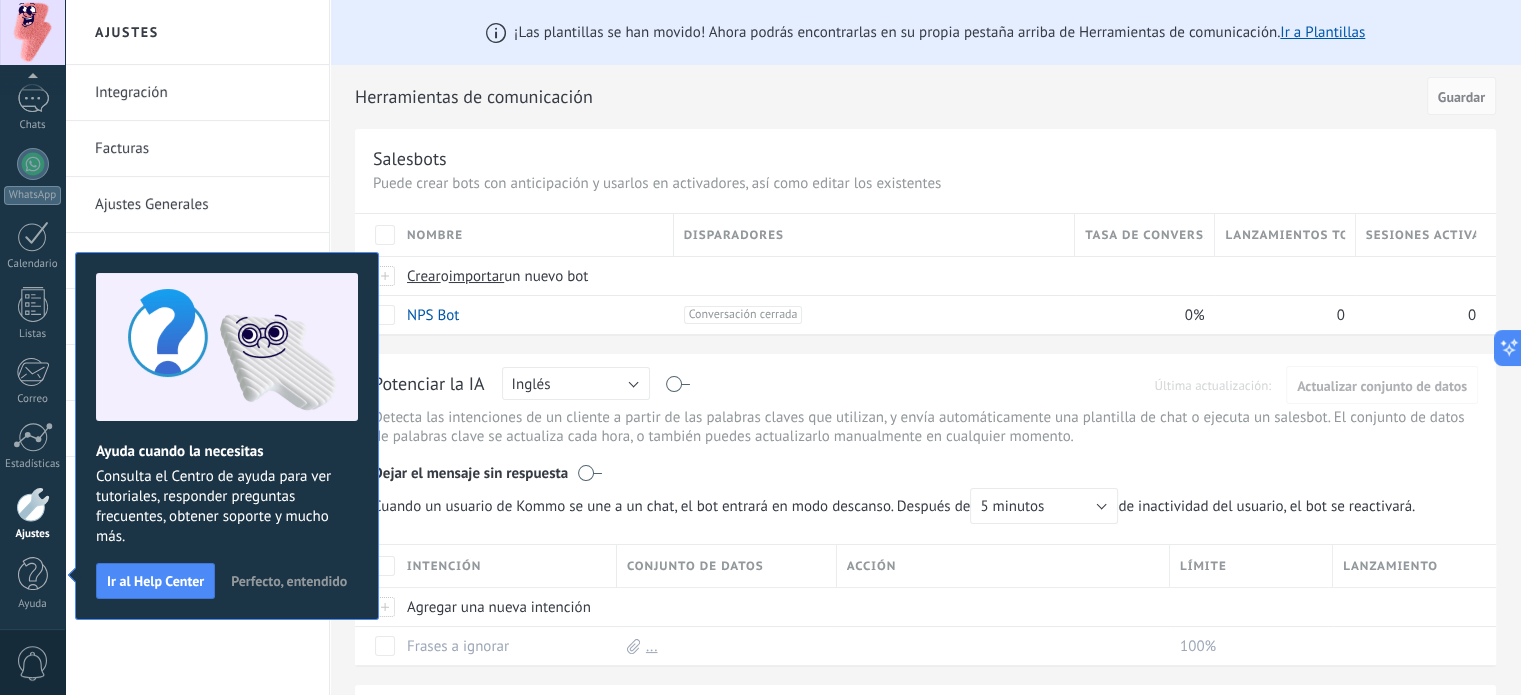 click on "Perfecto, entendido" at bounding box center [289, 581] 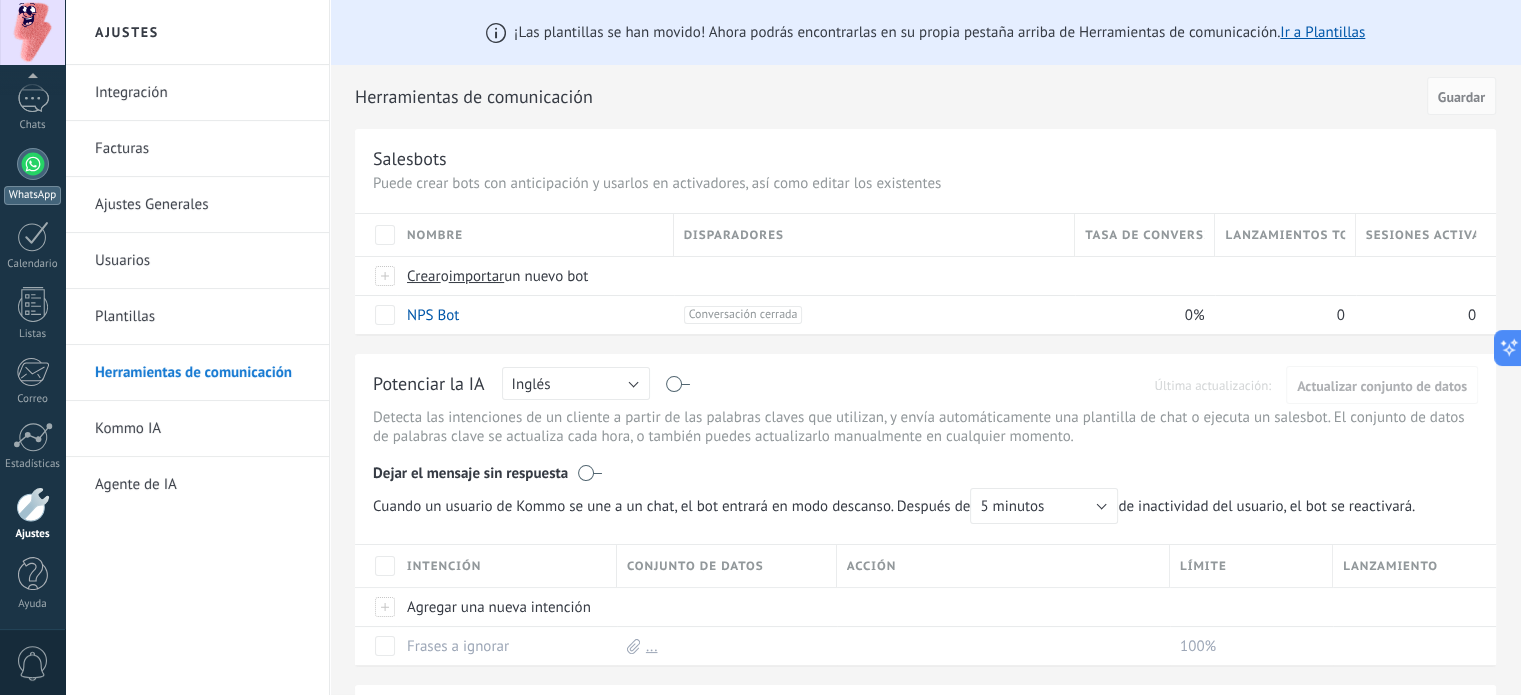 click at bounding box center [33, 164] 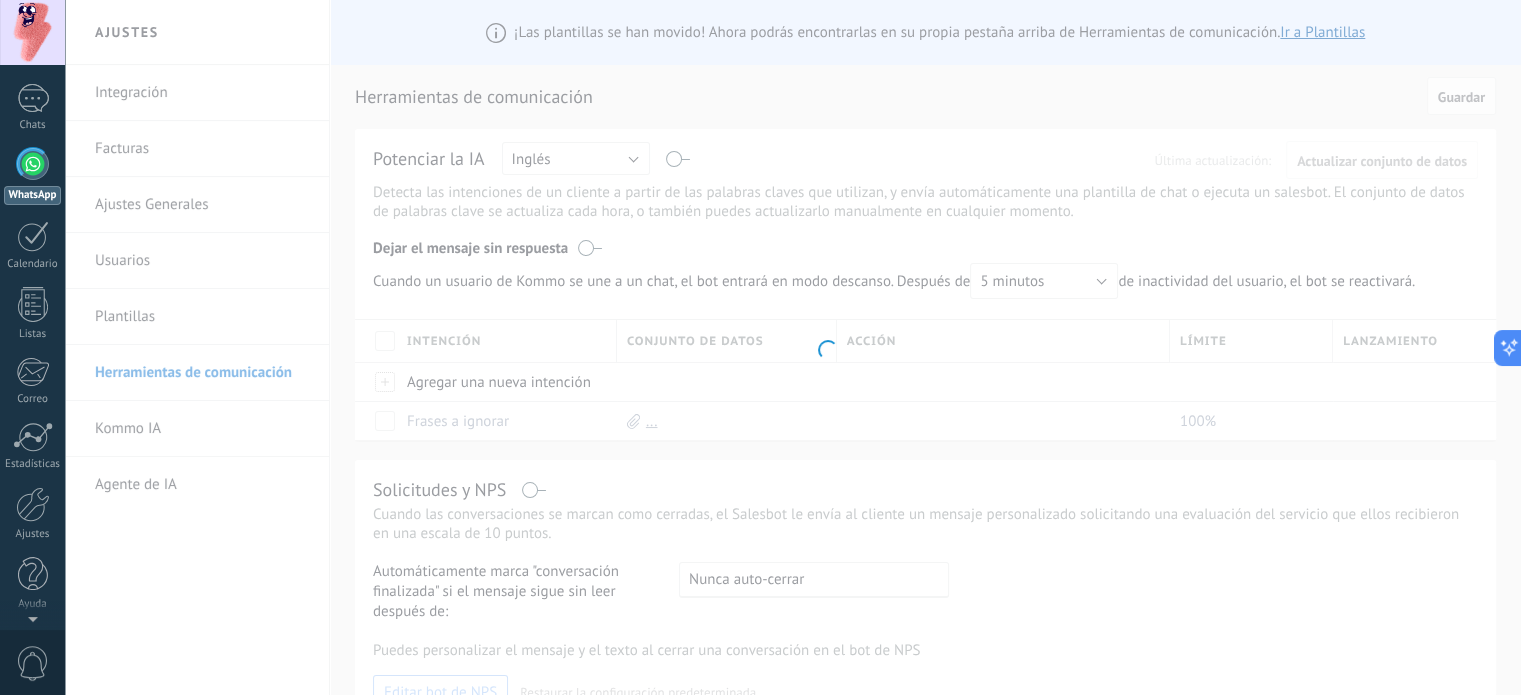 scroll, scrollTop: 0, scrollLeft: 0, axis: both 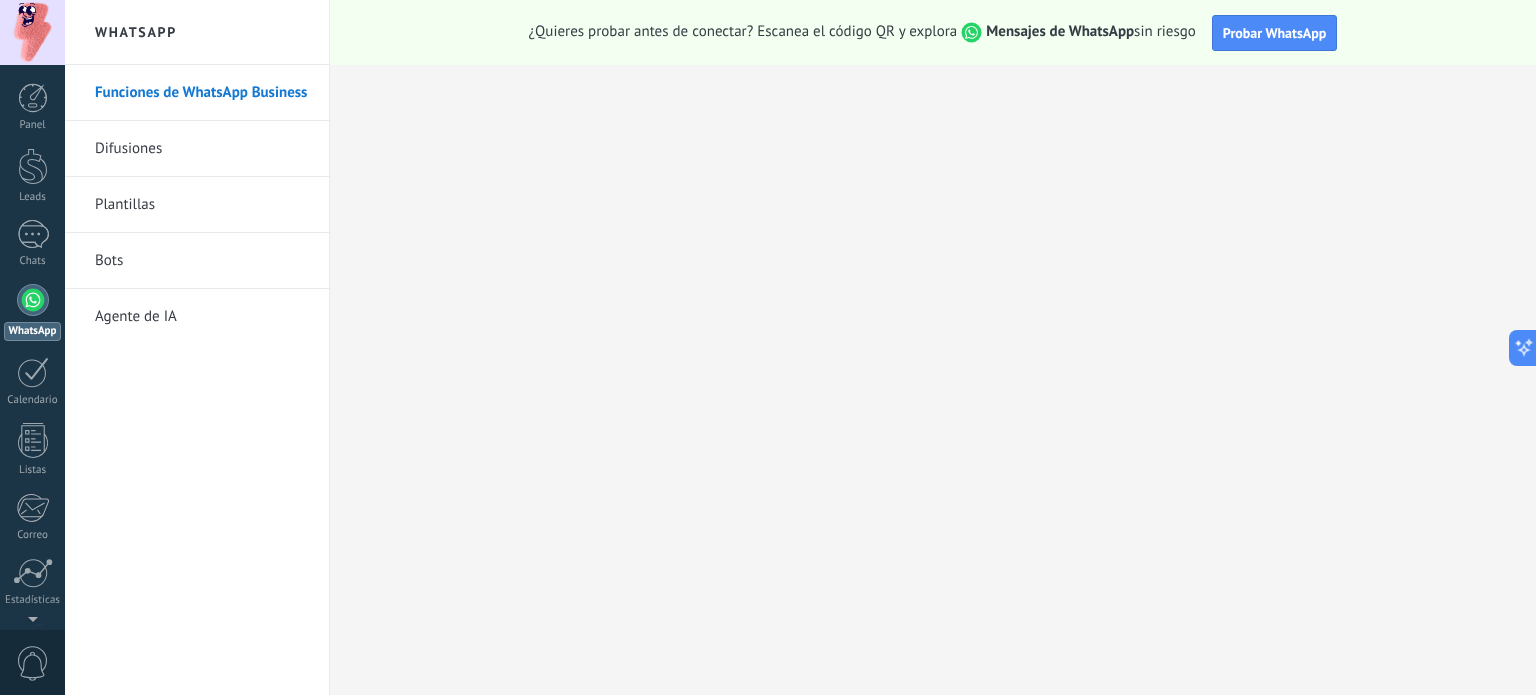 click on "Bots" at bounding box center (202, 261) 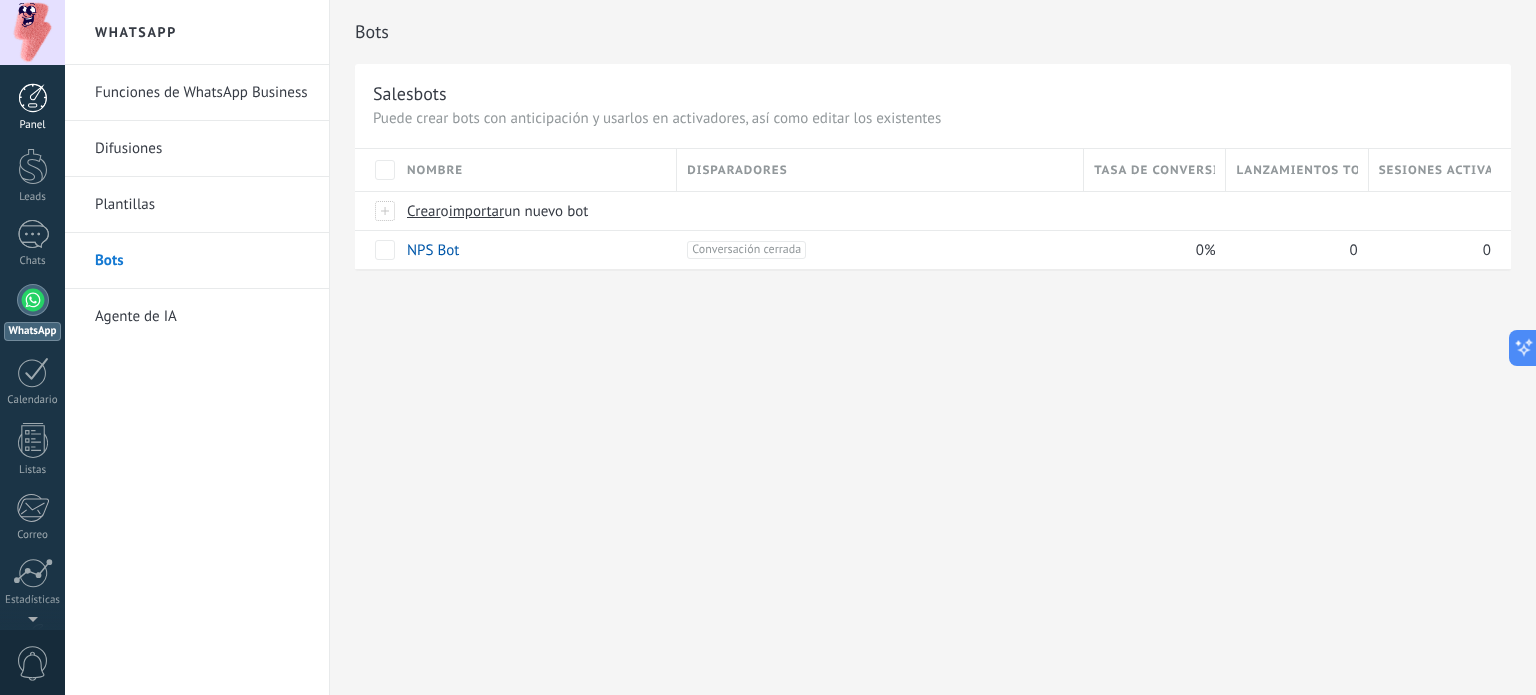 click at bounding box center (33, 98) 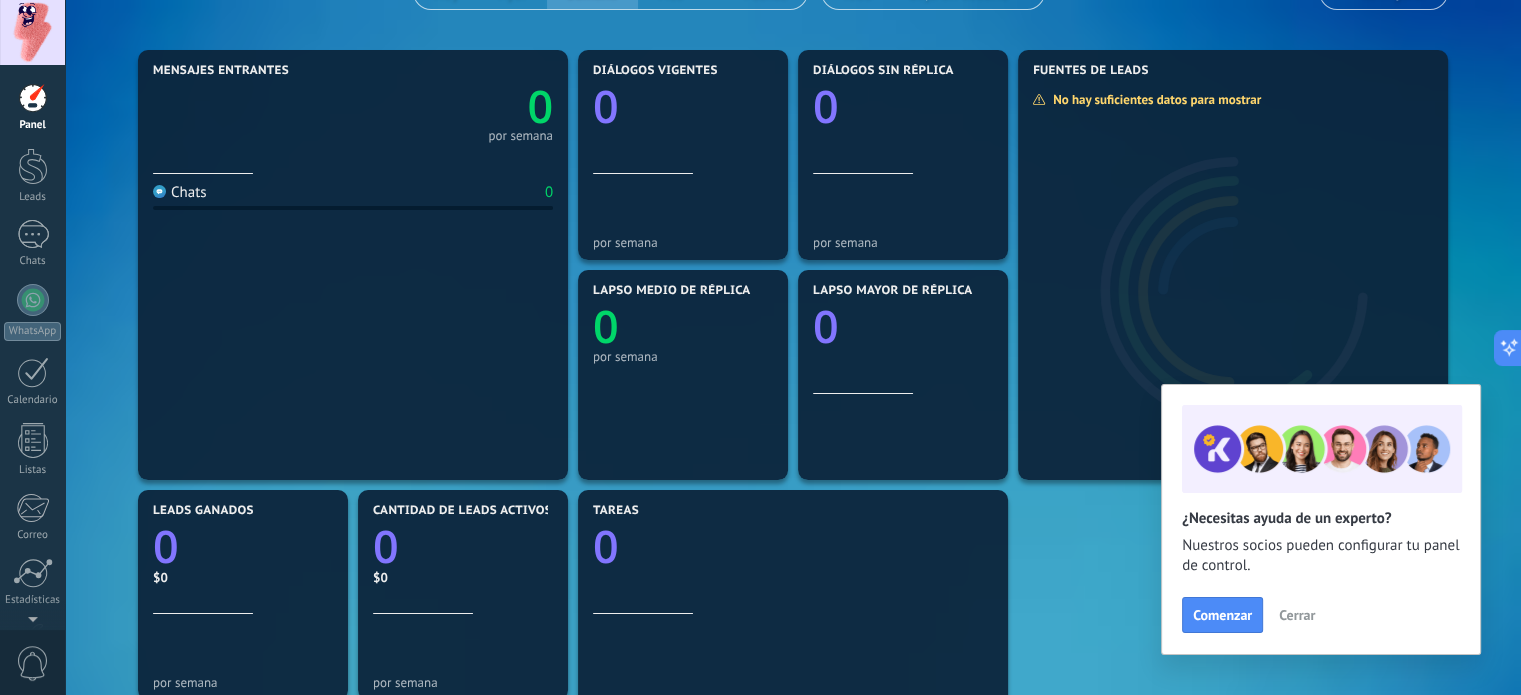 scroll, scrollTop: 0, scrollLeft: 0, axis: both 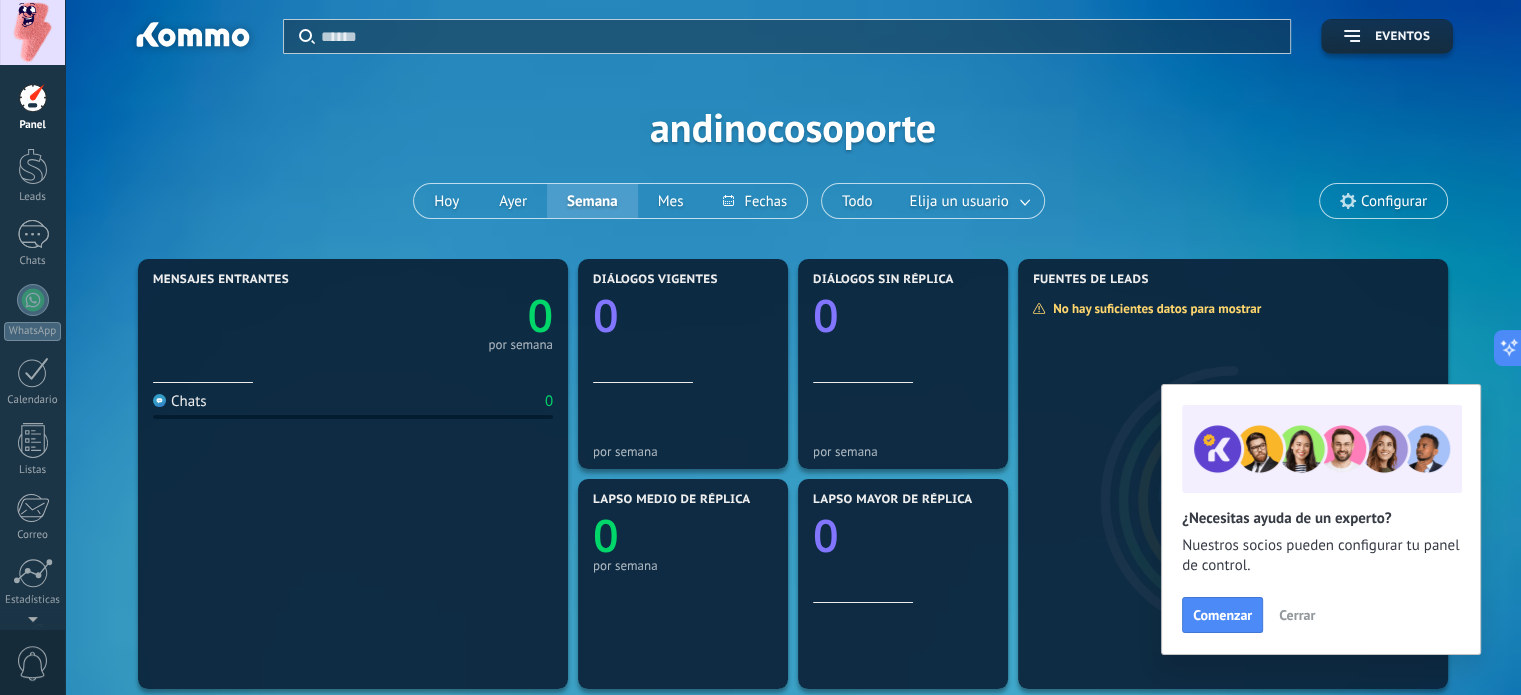 click on "Cerrar" at bounding box center (1297, 615) 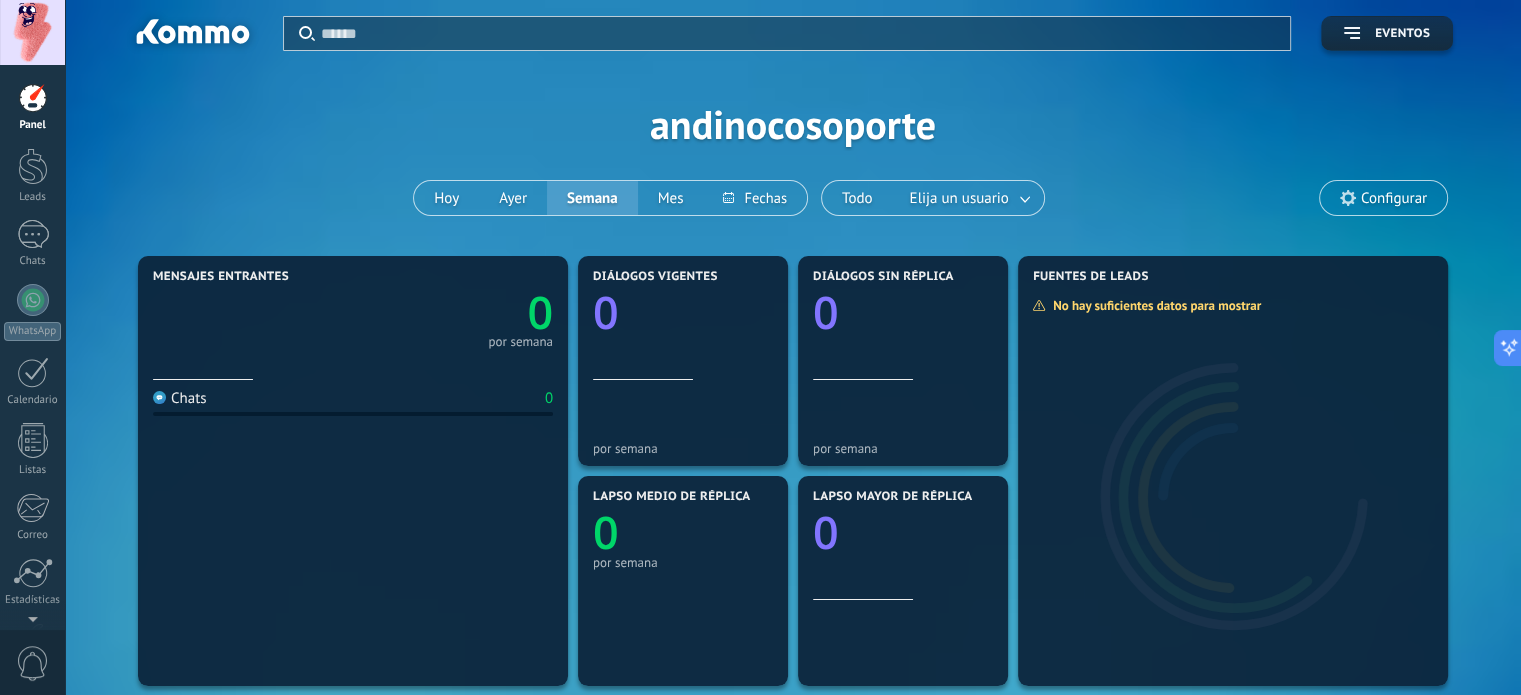 scroll, scrollTop: 0, scrollLeft: 0, axis: both 